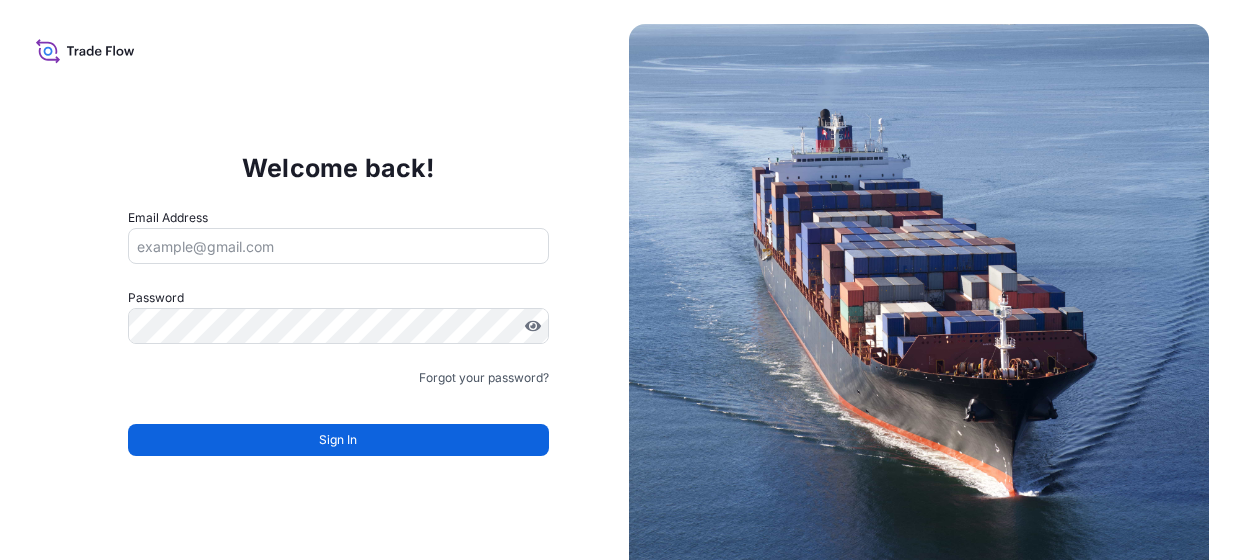 scroll, scrollTop: 0, scrollLeft: 0, axis: both 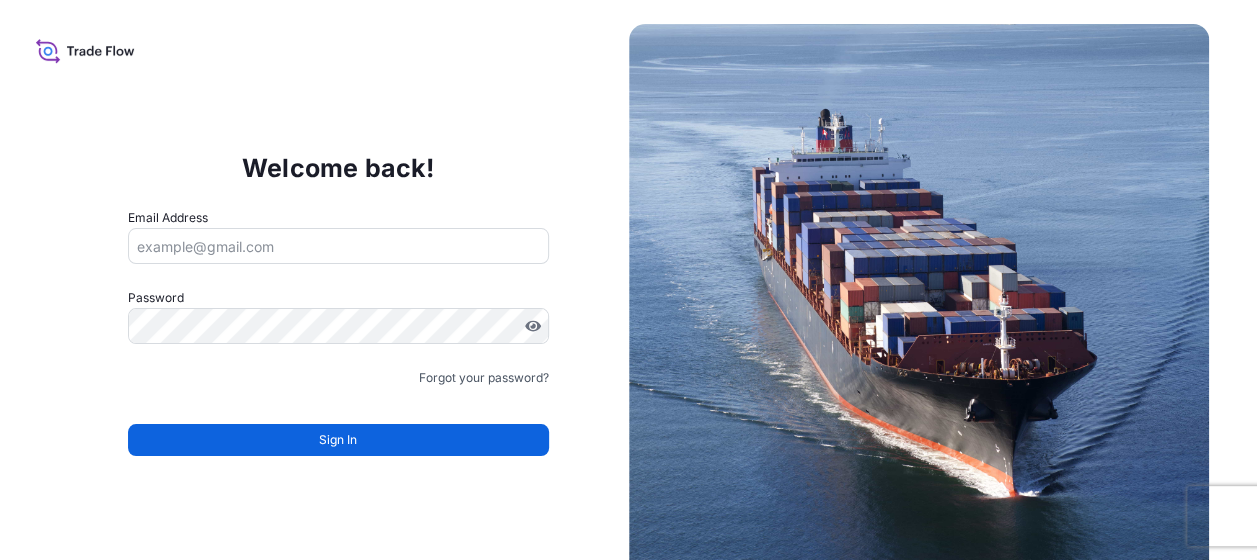 click on "Email Address" at bounding box center [338, 246] 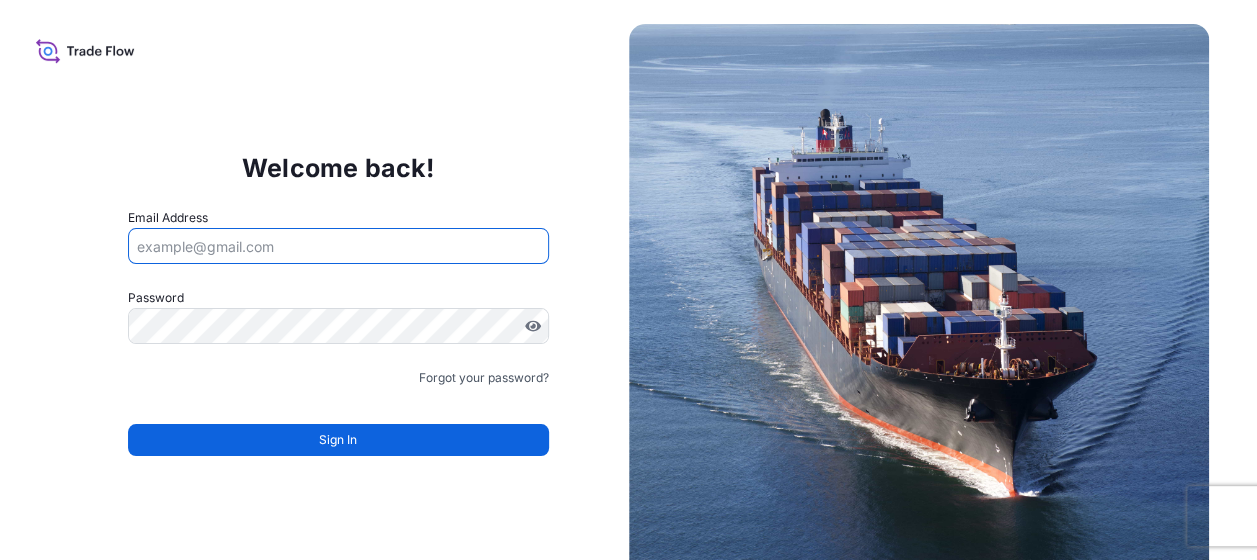 type on "[PERSON_NAME][EMAIL_ADDRESS][PERSON_NAME][DOMAIN_NAME]" 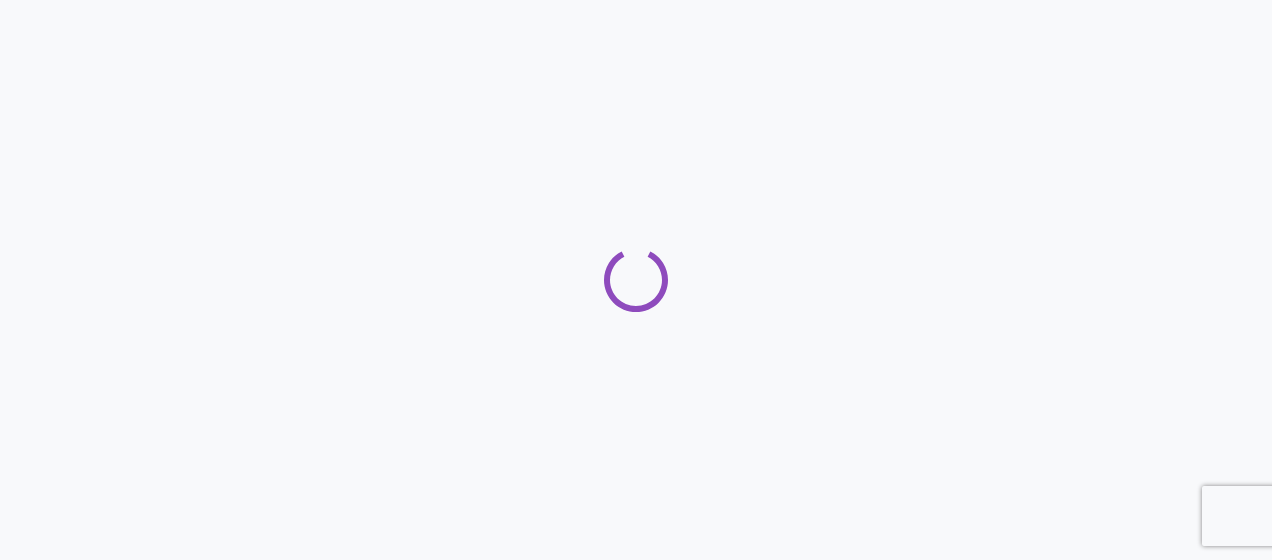 scroll, scrollTop: 0, scrollLeft: 0, axis: both 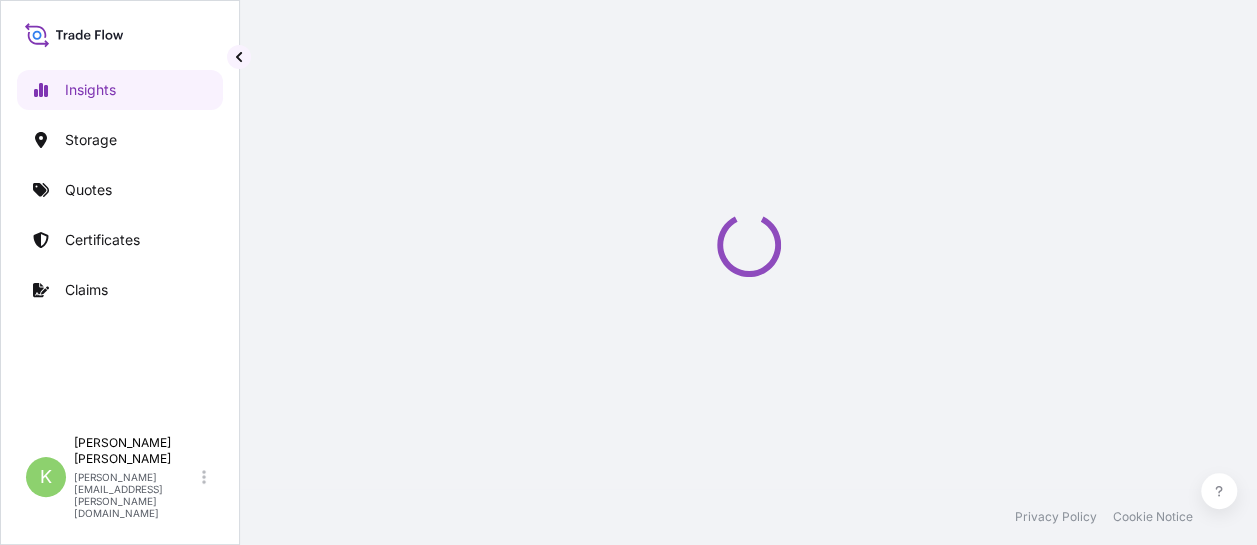 select on "2025" 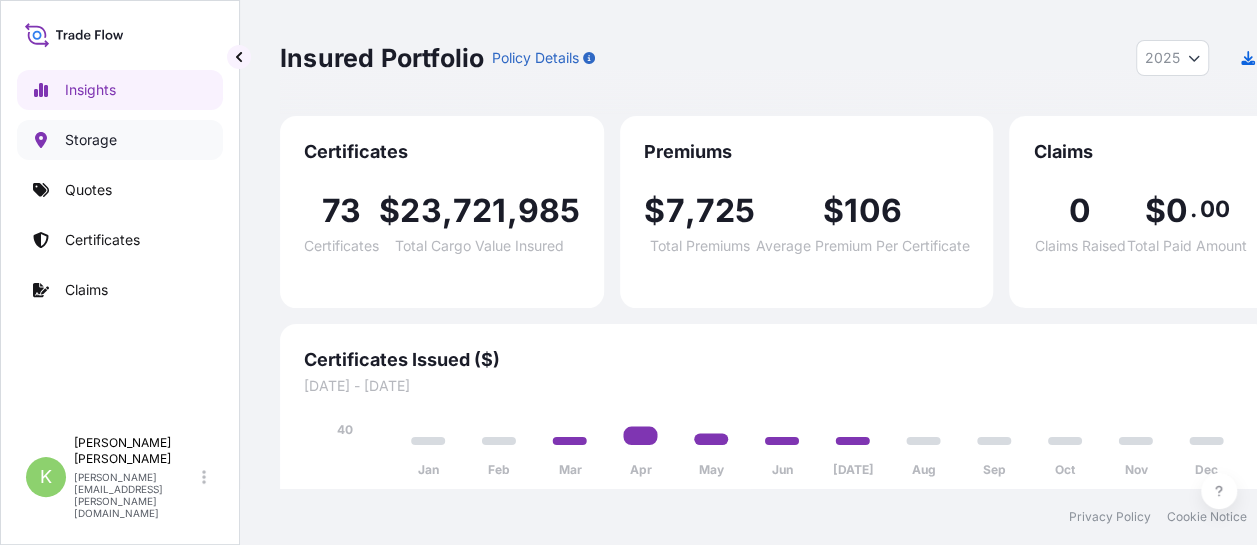 click on "Storage" at bounding box center (120, 140) 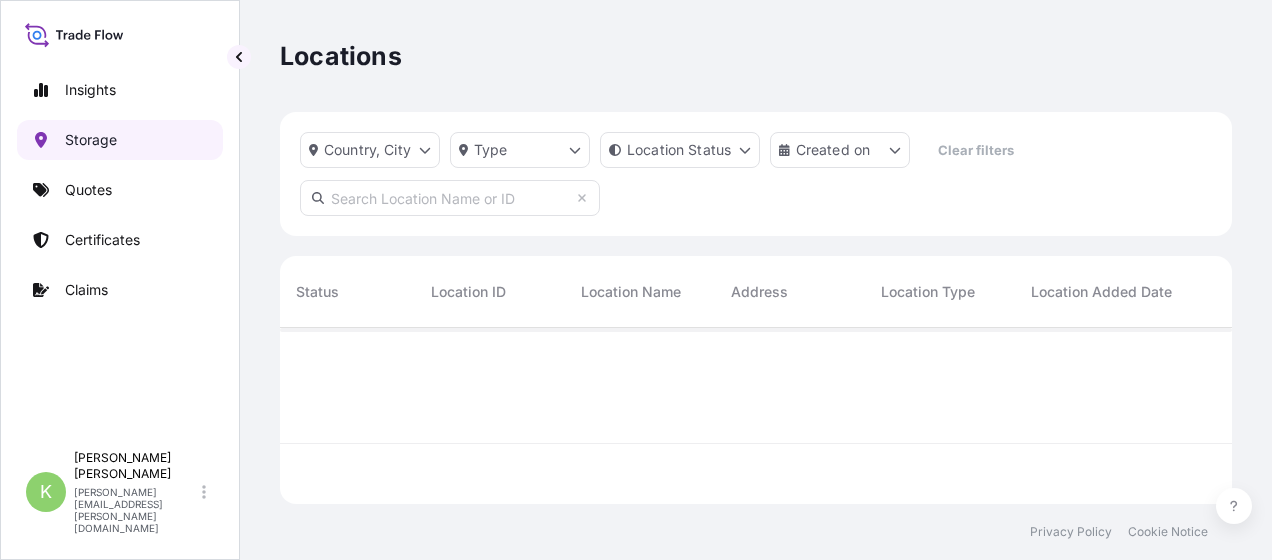 scroll, scrollTop: 16, scrollLeft: 16, axis: both 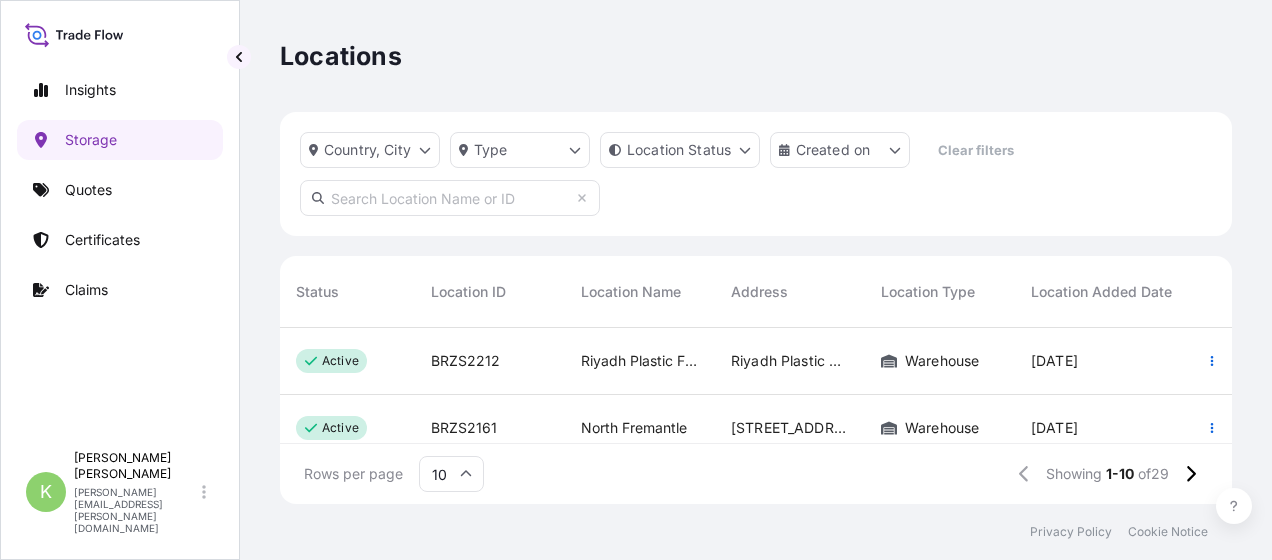 click at bounding box center (450, 198) 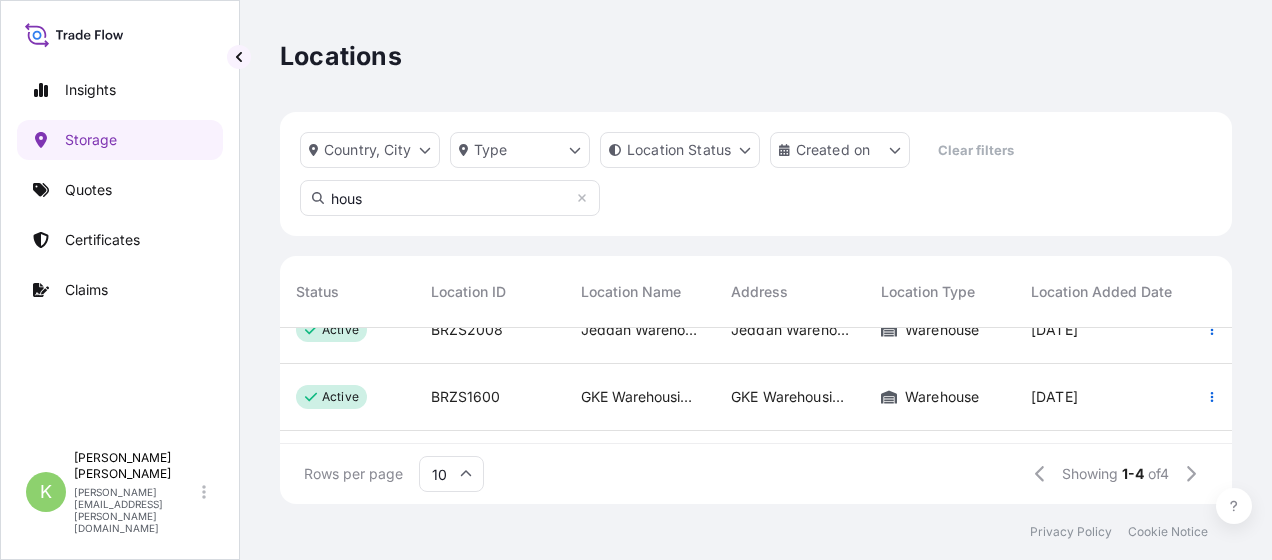 scroll, scrollTop: 0, scrollLeft: 0, axis: both 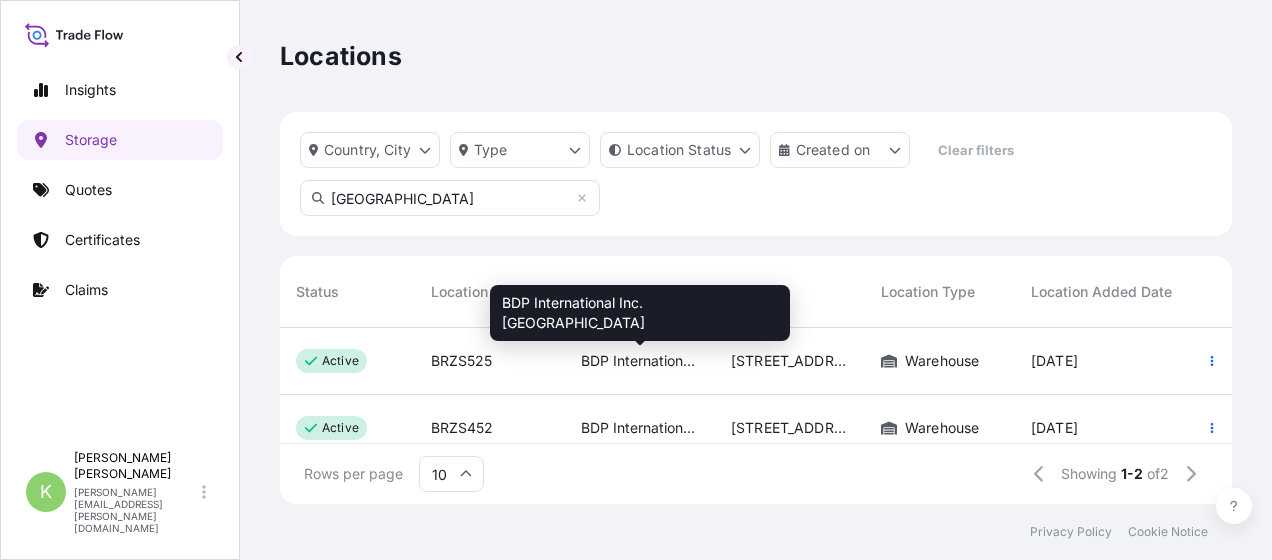 type on "[GEOGRAPHIC_DATA]" 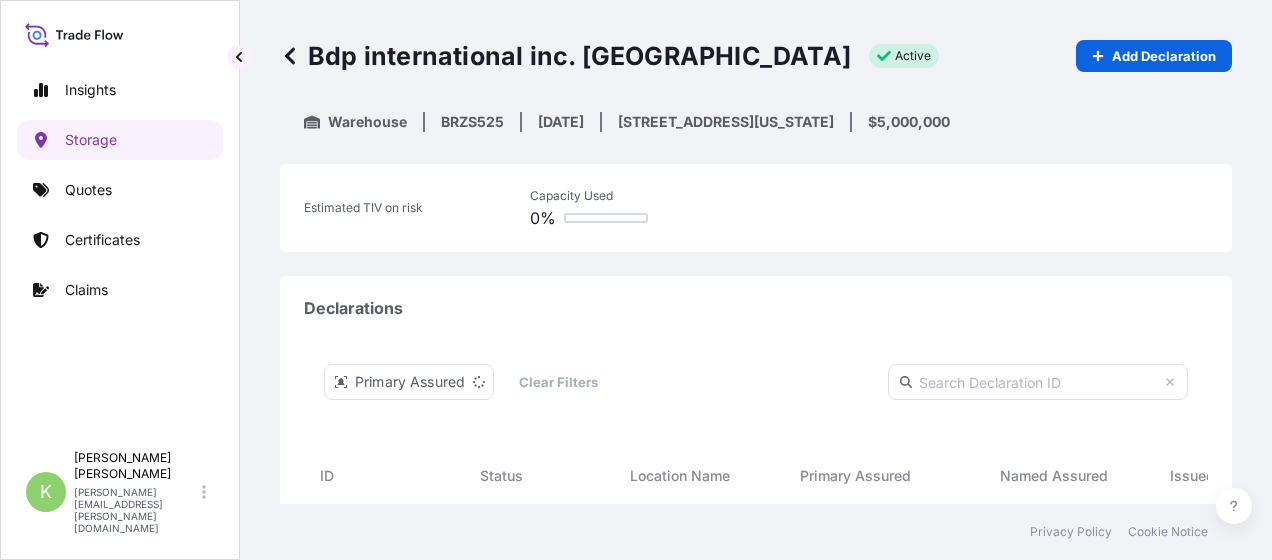 scroll, scrollTop: 16, scrollLeft: 16, axis: both 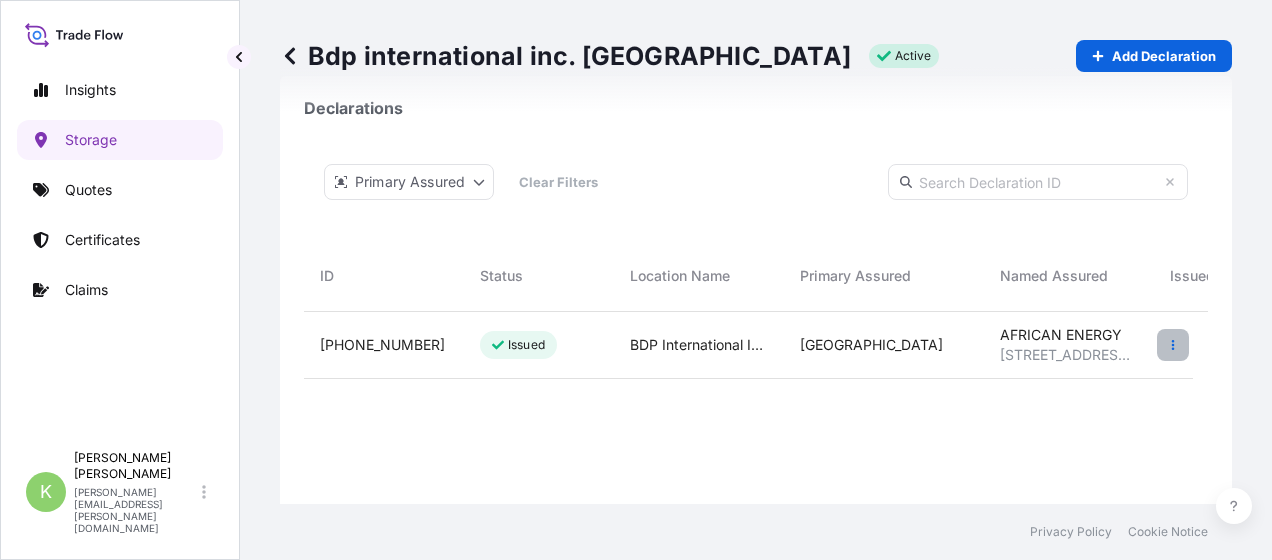 click 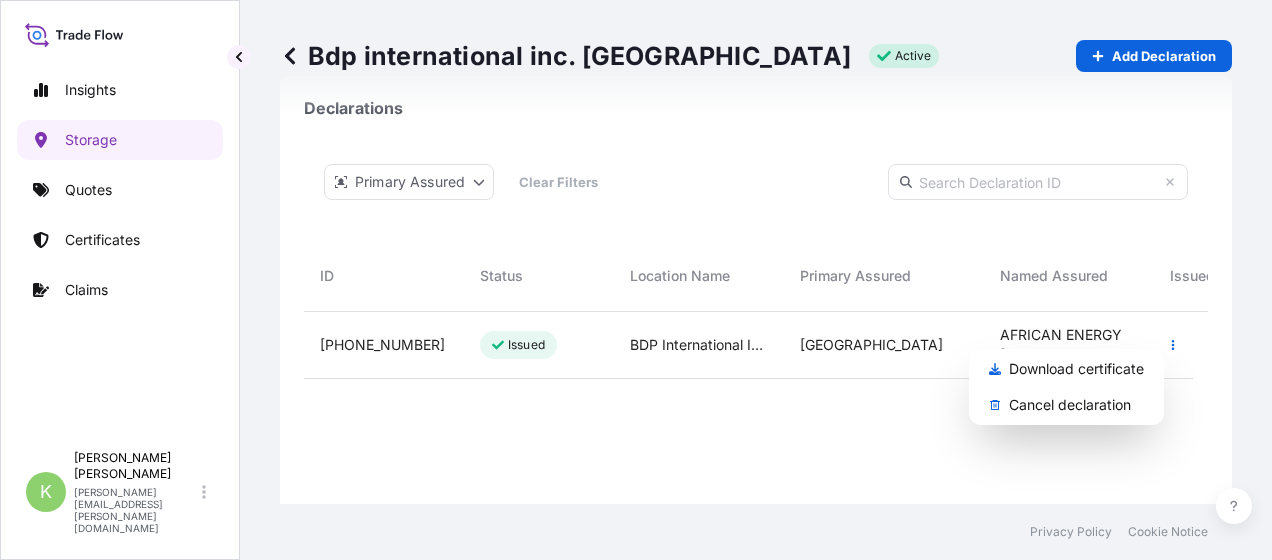 click at bounding box center (1173, 534) 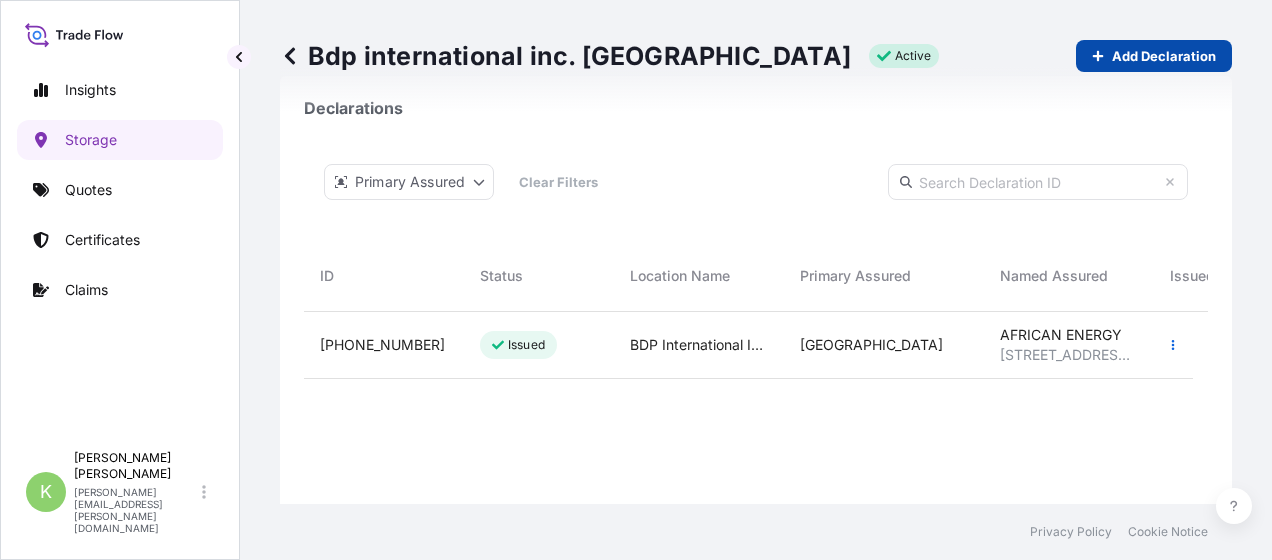 click on "Add Declaration" at bounding box center [1154, 56] 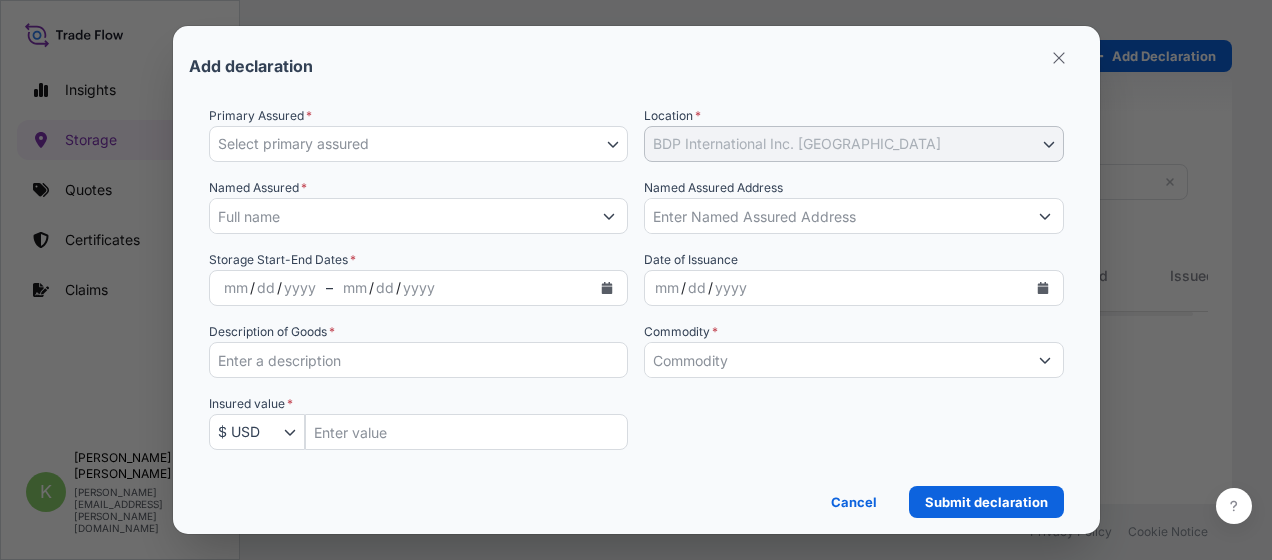 click on "Select primary assured" at bounding box center [419, 144] 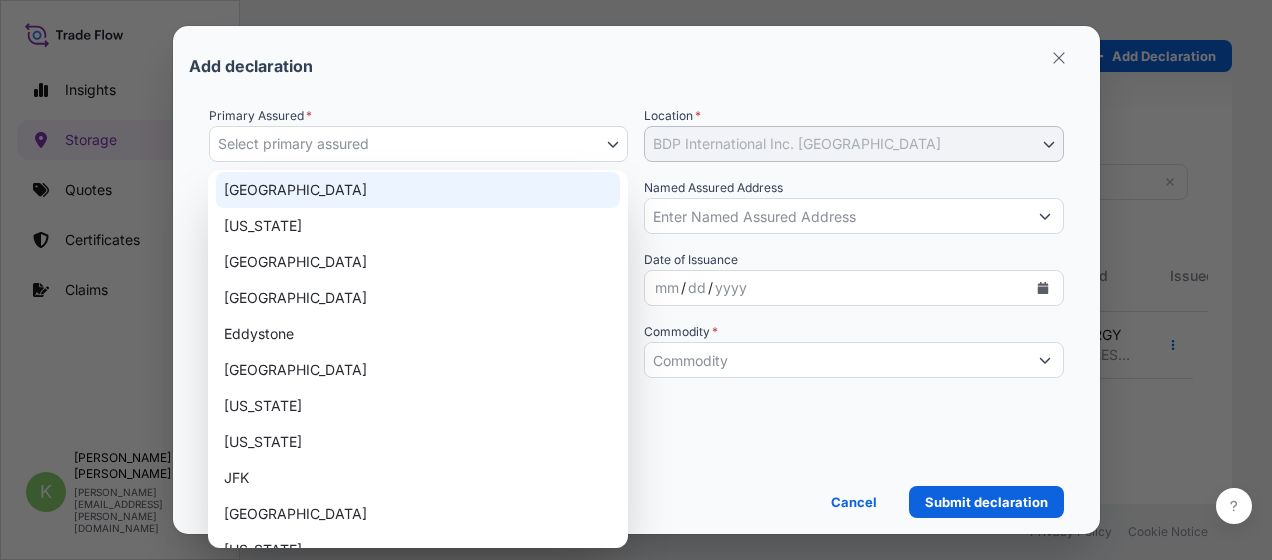 scroll, scrollTop: 600, scrollLeft: 0, axis: vertical 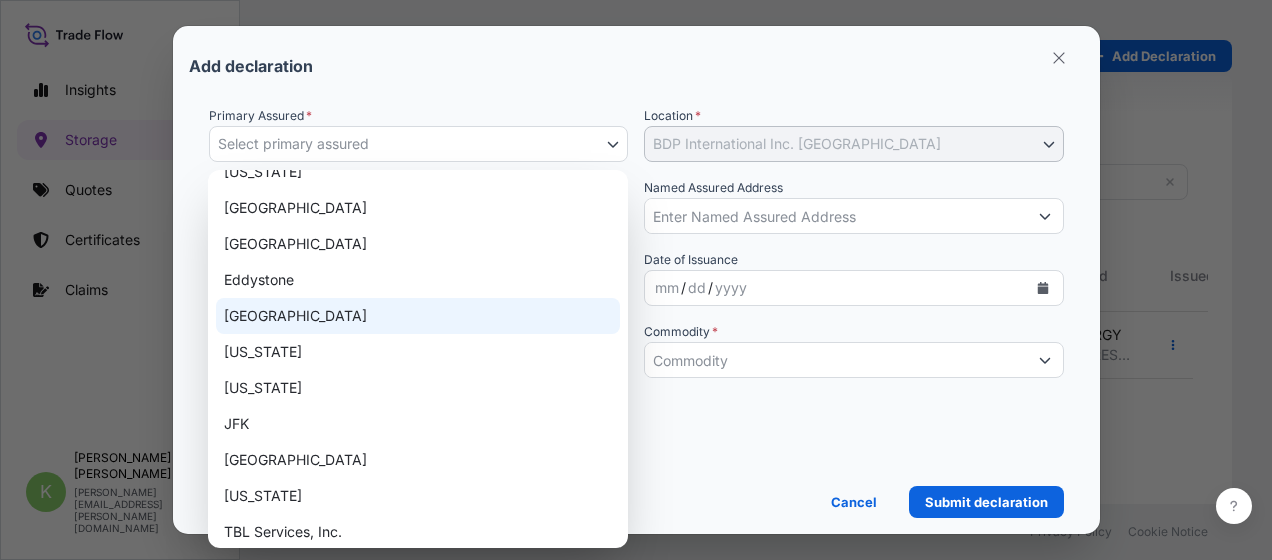 click on "[GEOGRAPHIC_DATA]" at bounding box center [418, 316] 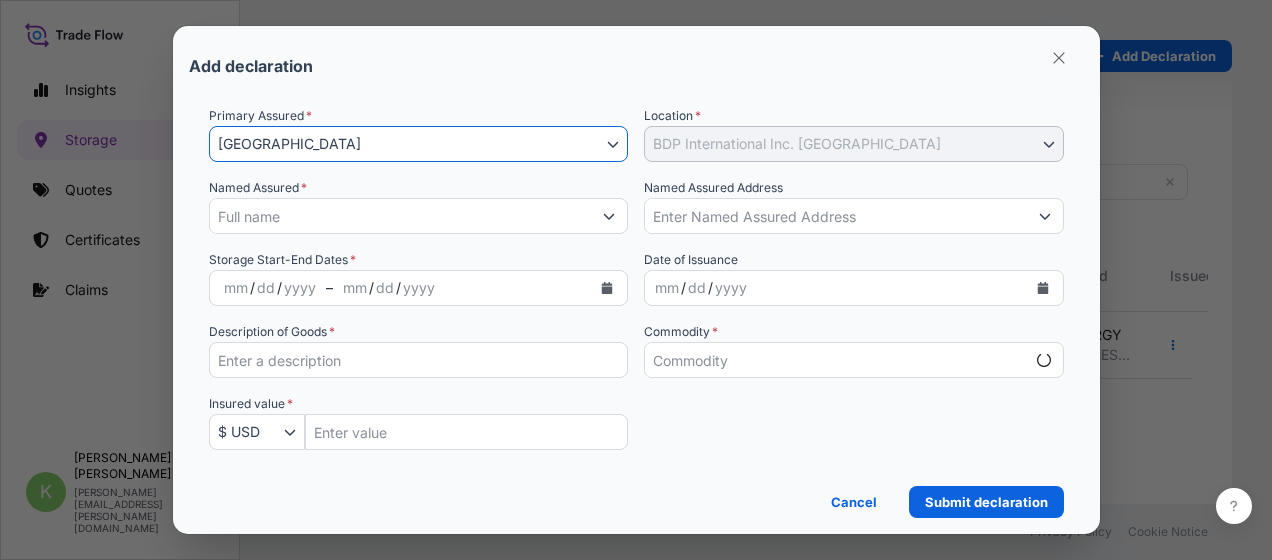 click on "Named Assured *" at bounding box center [401, 216] 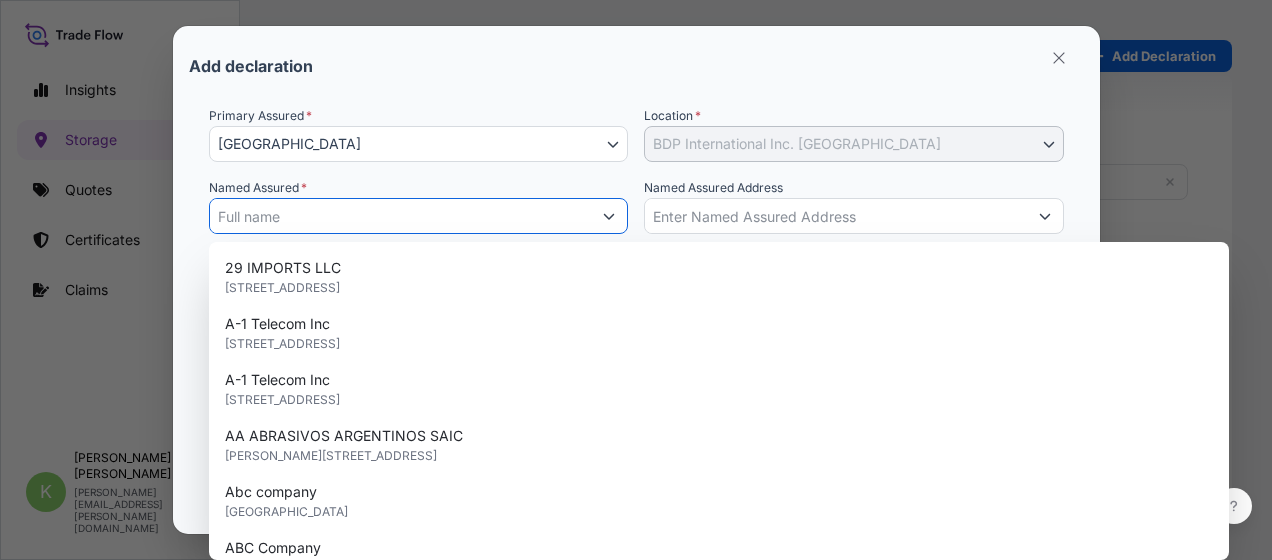 select on "mt" 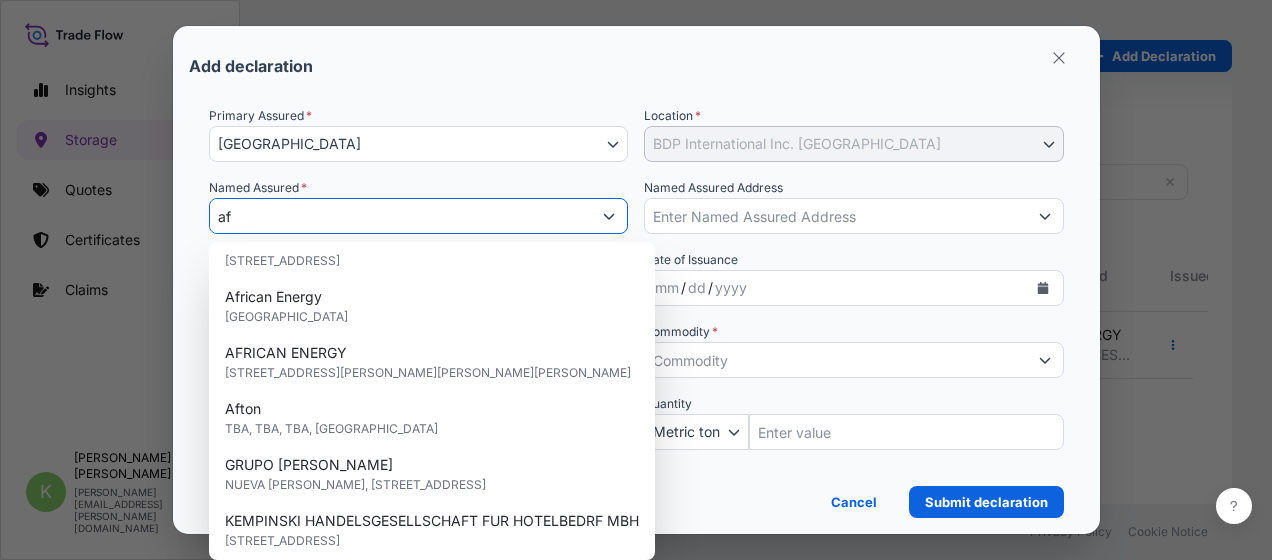 scroll, scrollTop: 200, scrollLeft: 0, axis: vertical 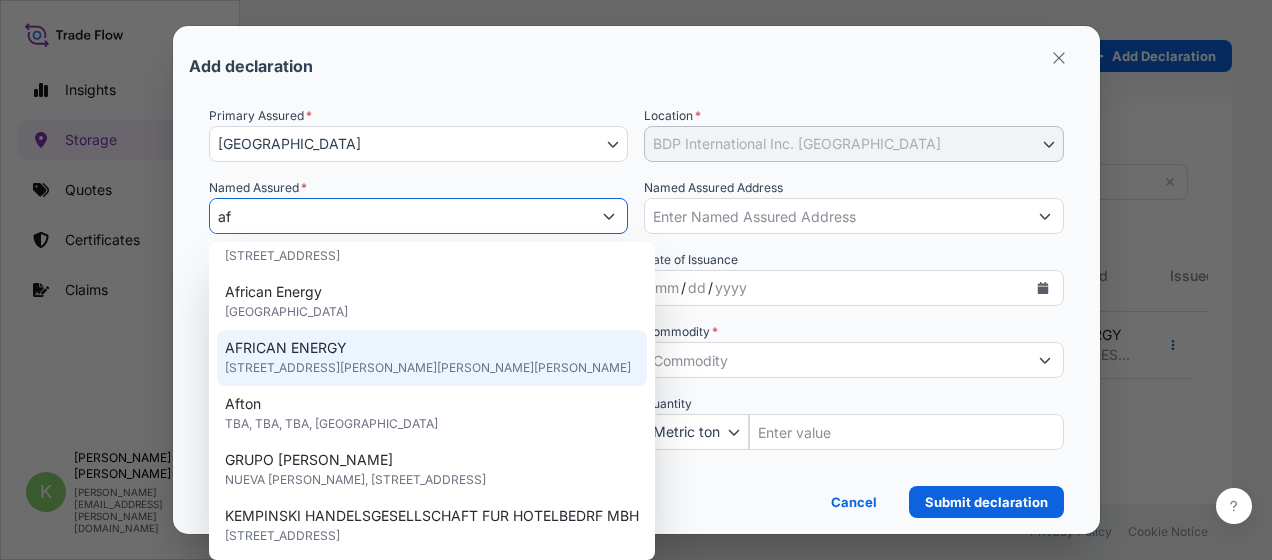 click on "[STREET_ADDRESS][PERSON_NAME][PERSON_NAME][PERSON_NAME]" 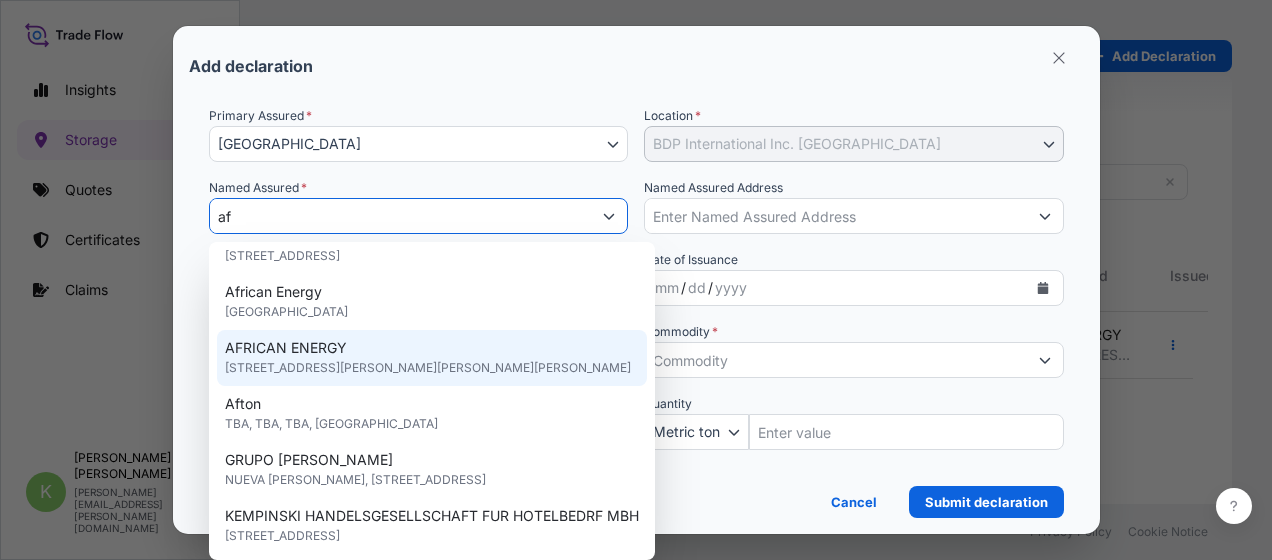 type on "AFRICAN ENERGY" 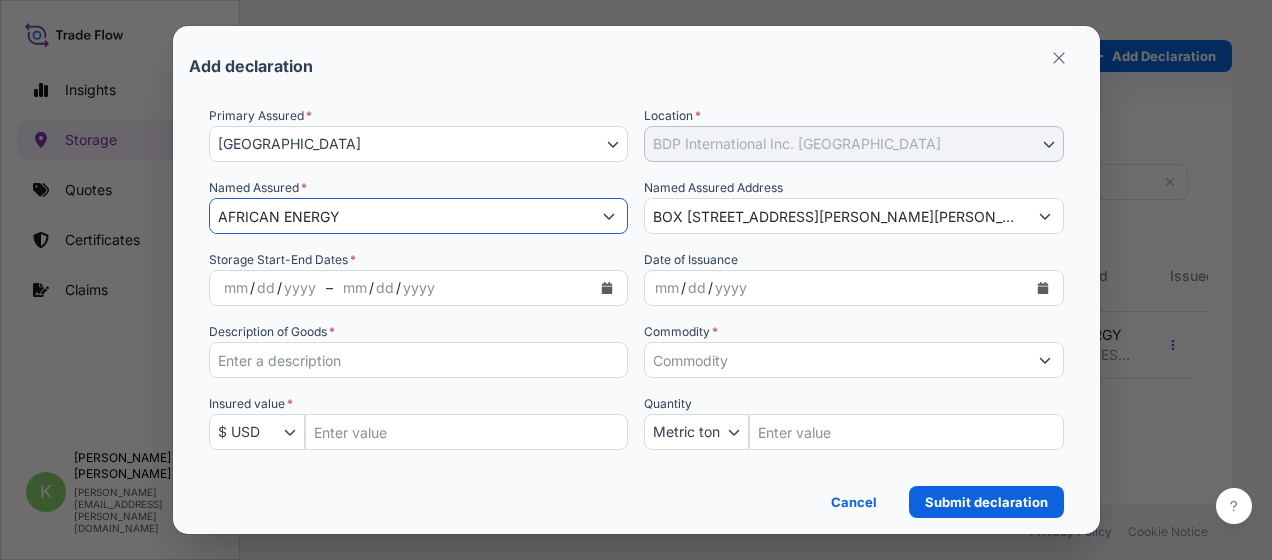 type on "BOX [STREET_ADDRESS][PERSON_NAME][PERSON_NAME]" 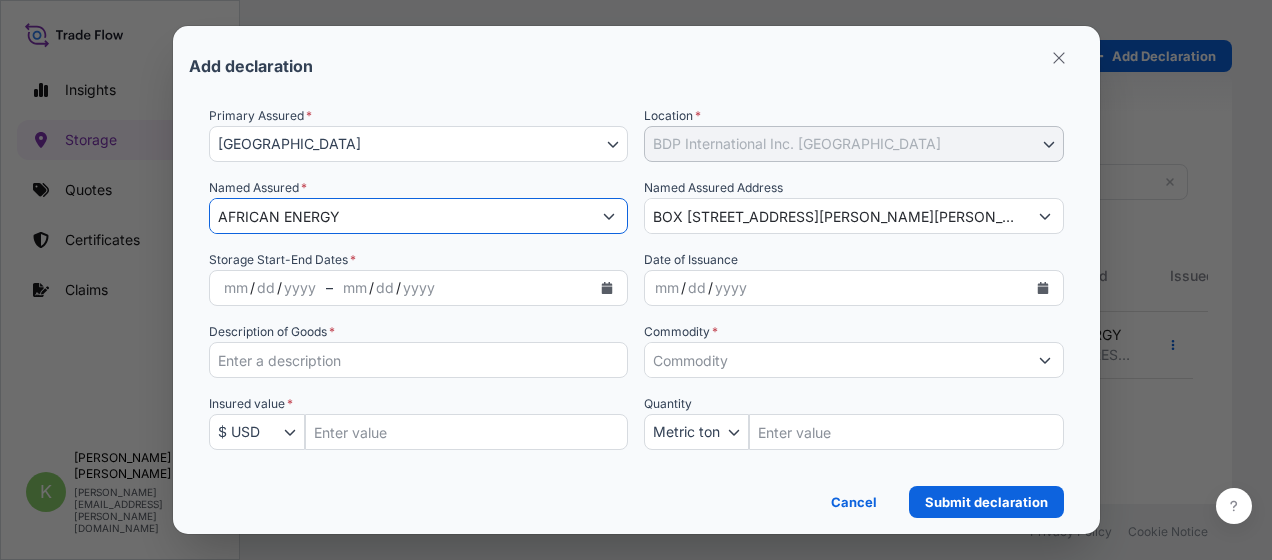 type on "AFRICAN ENERGY" 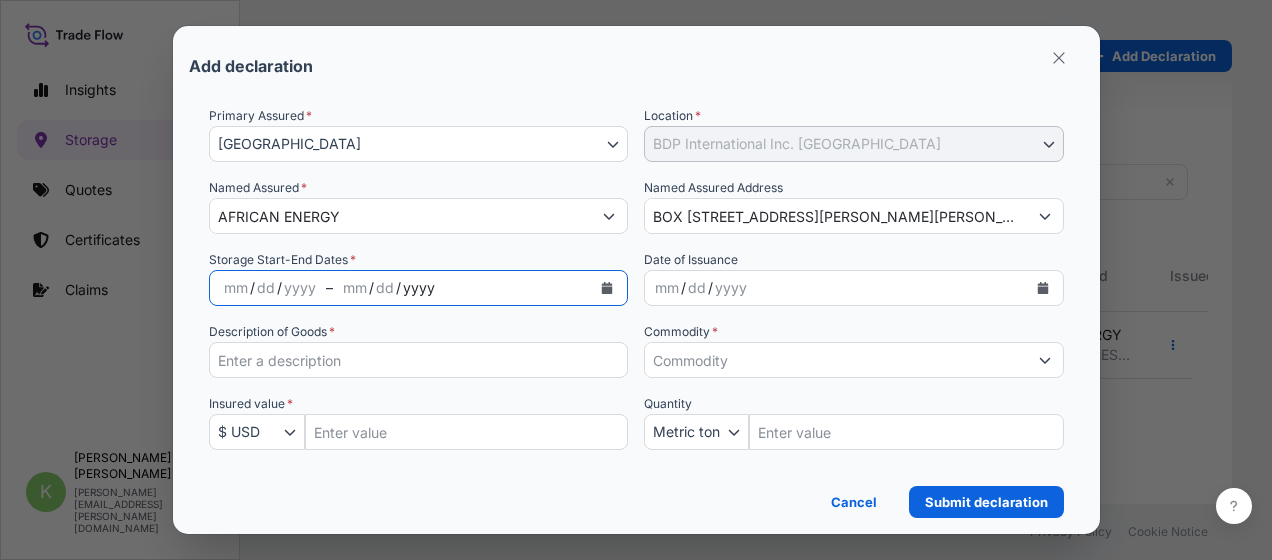 click on "yyyy" at bounding box center (419, 288) 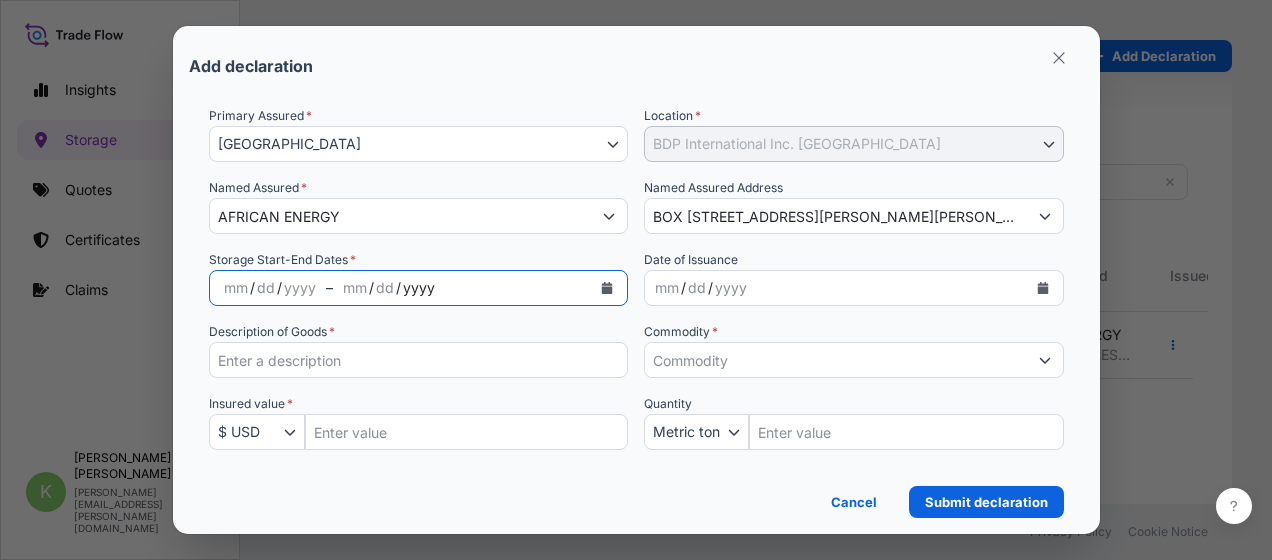 click 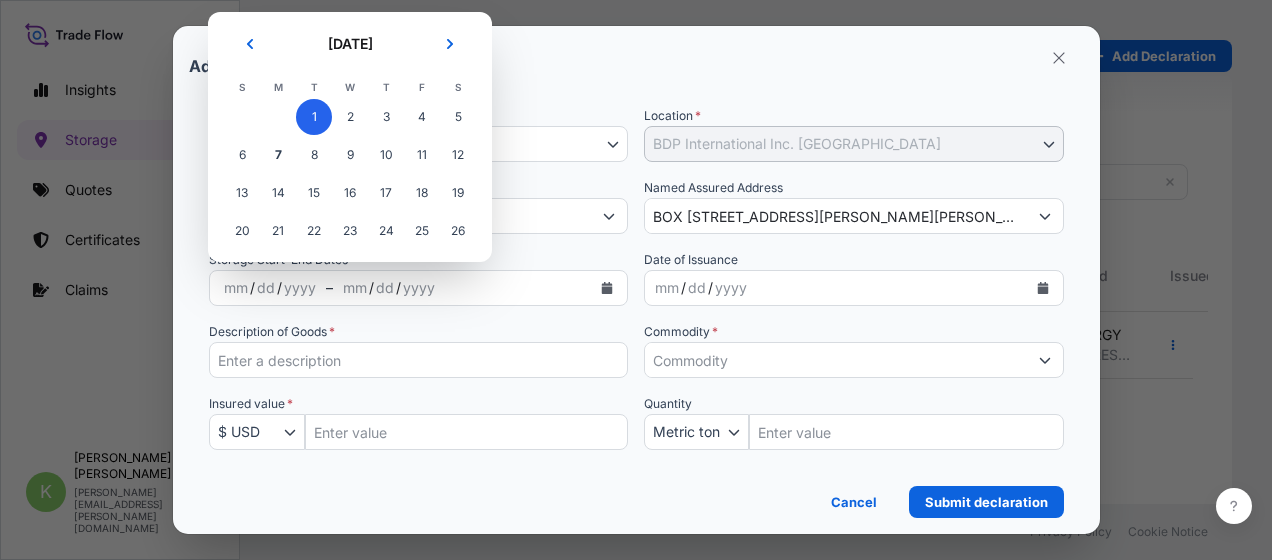 click on "1" at bounding box center (314, 117) 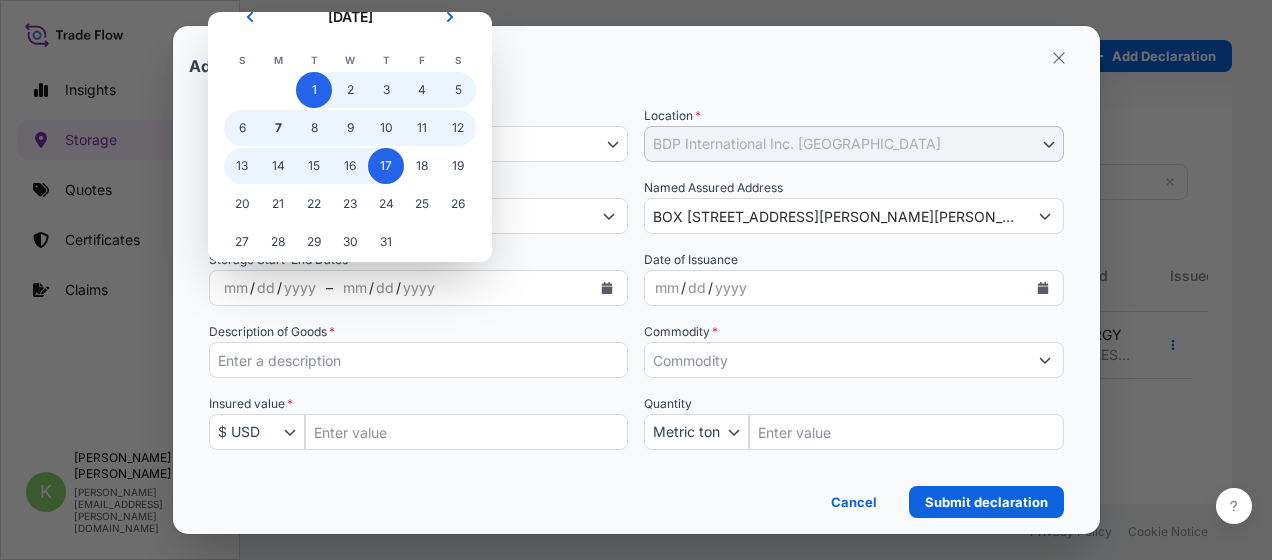 scroll, scrollTop: 42, scrollLeft: 0, axis: vertical 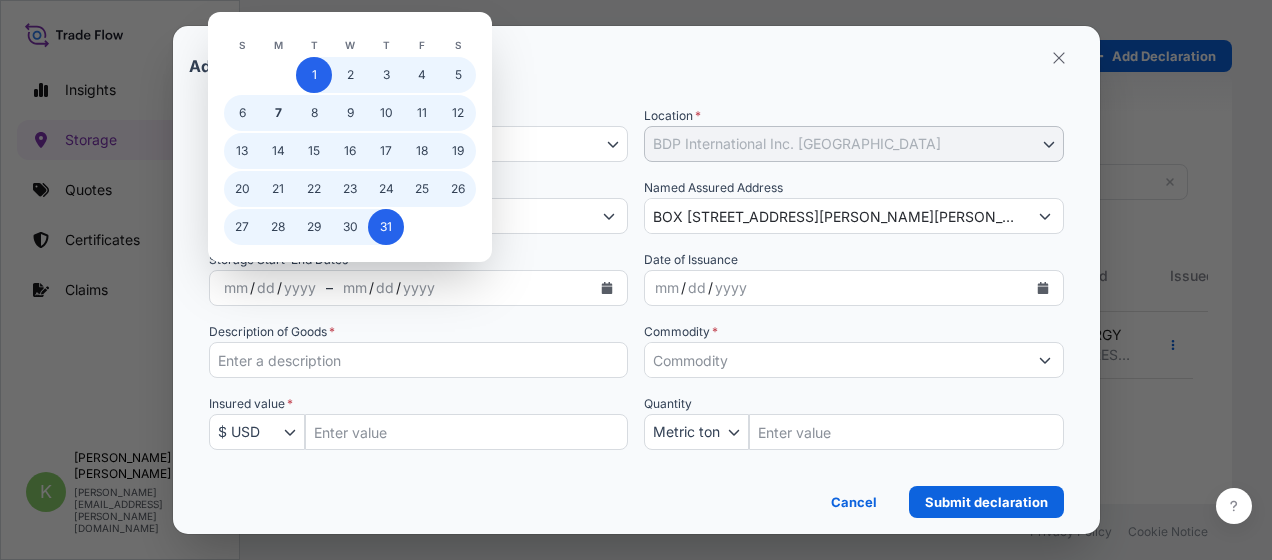 click on "31" at bounding box center [386, 227] 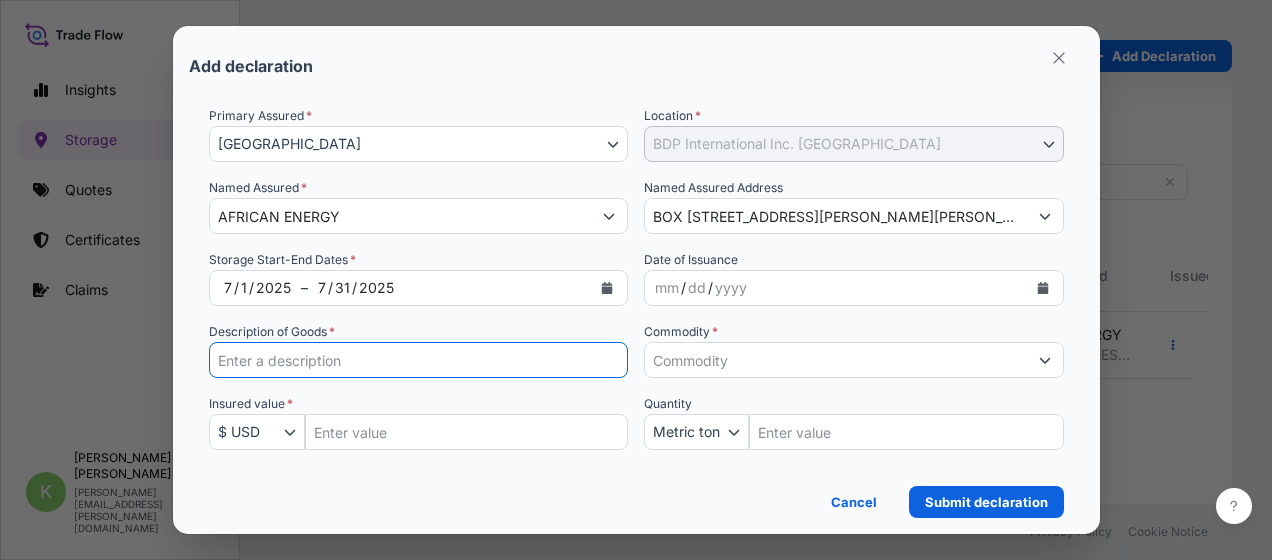 click on "Description of Goods *" at bounding box center (419, 360) 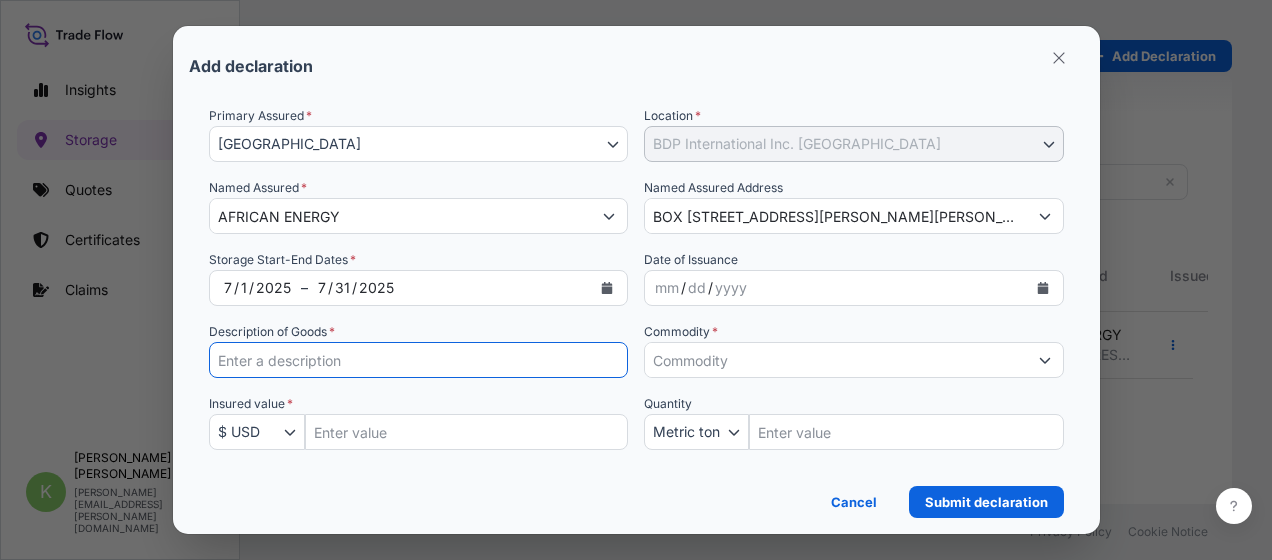 type on "SOLAR EQUIPMENT" 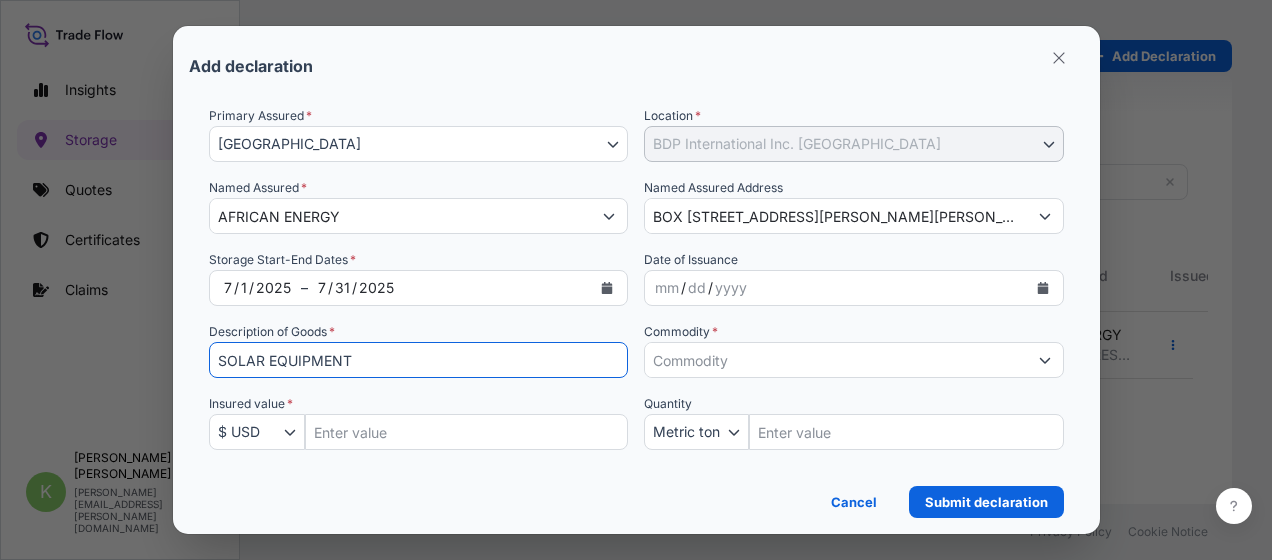 type on "General Cargo/Hazardous Material" 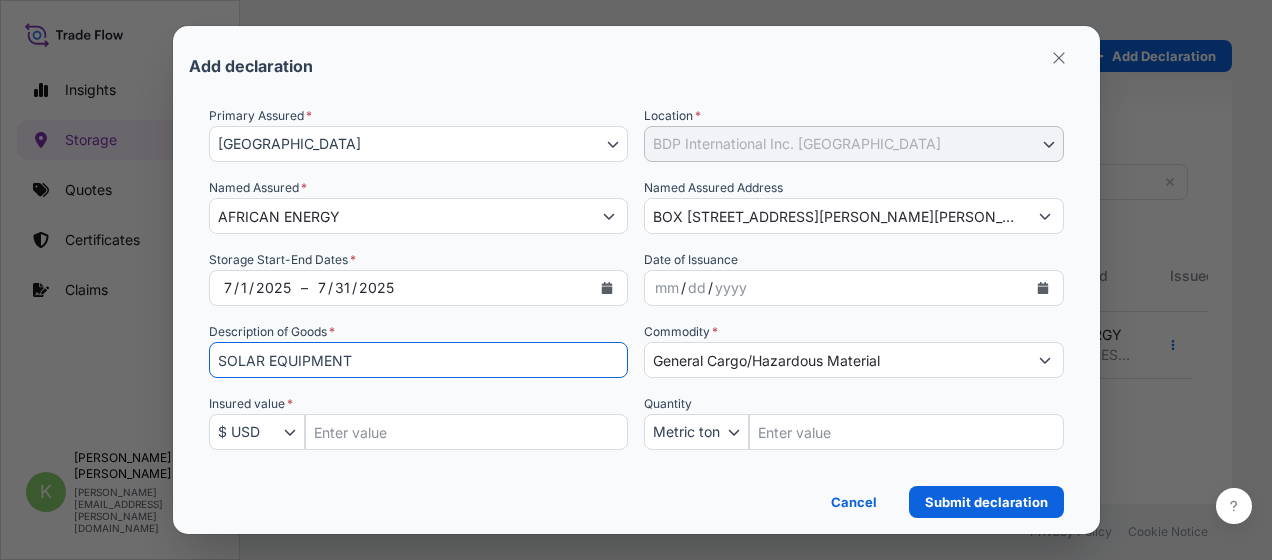 type on "200000" 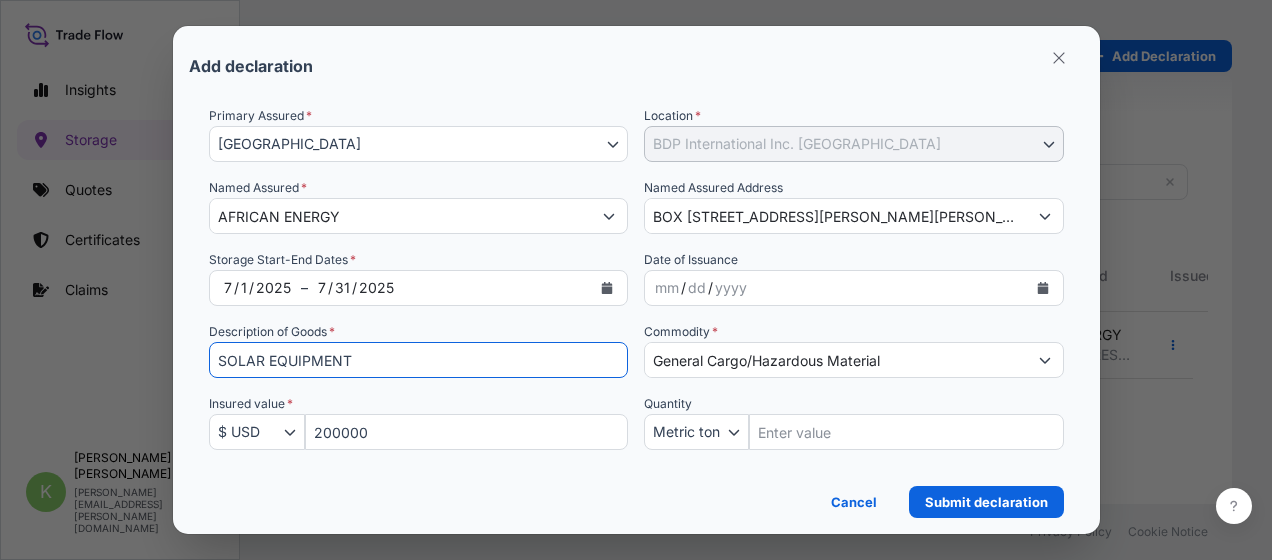 type on "15000" 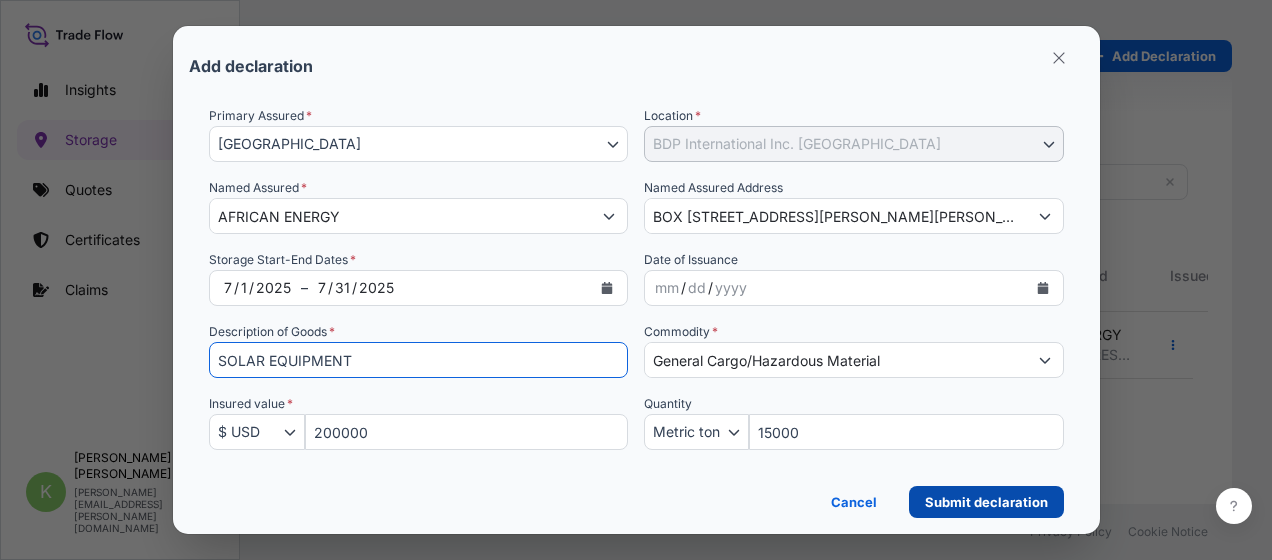 click on "Submit declaration" at bounding box center (986, 502) 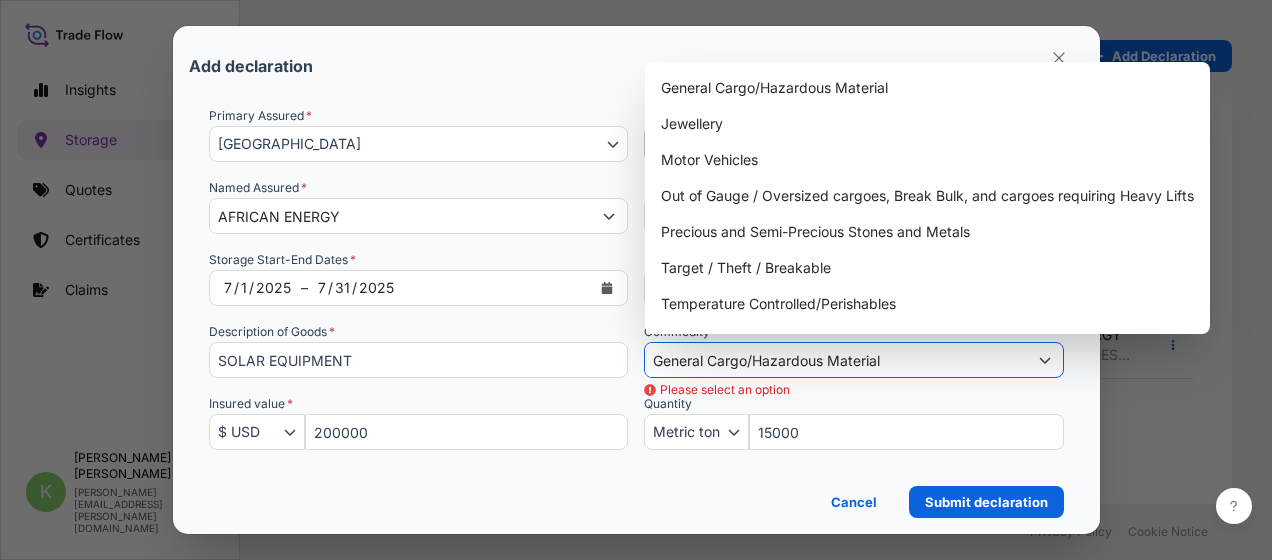 click on "General Cargo/Hazardous Material" at bounding box center (836, 360) 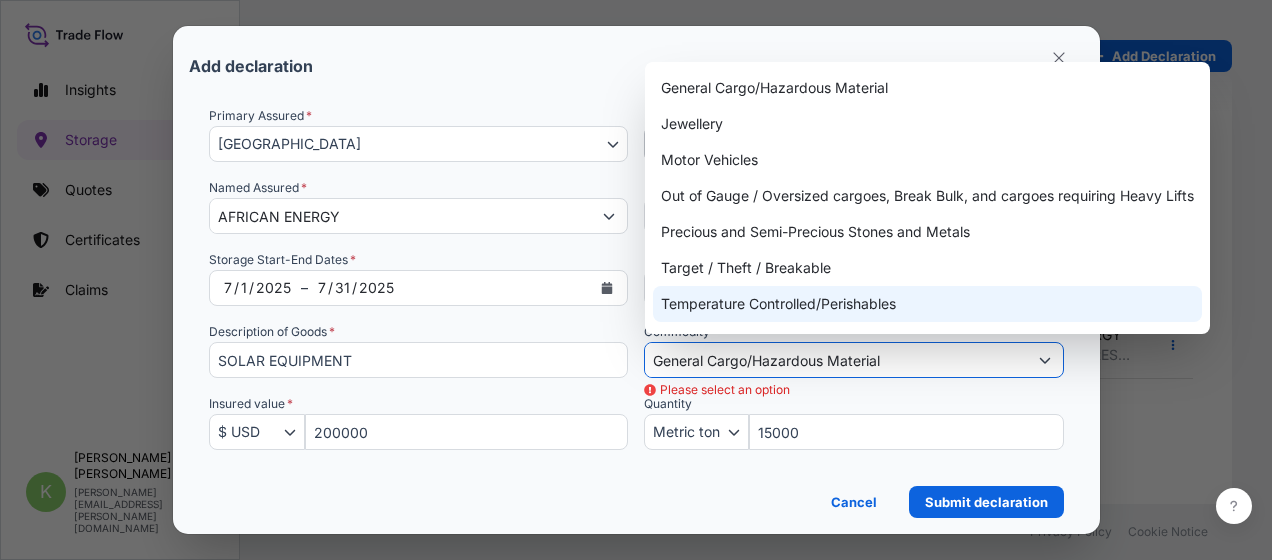click on "15000" at bounding box center [906, 432] 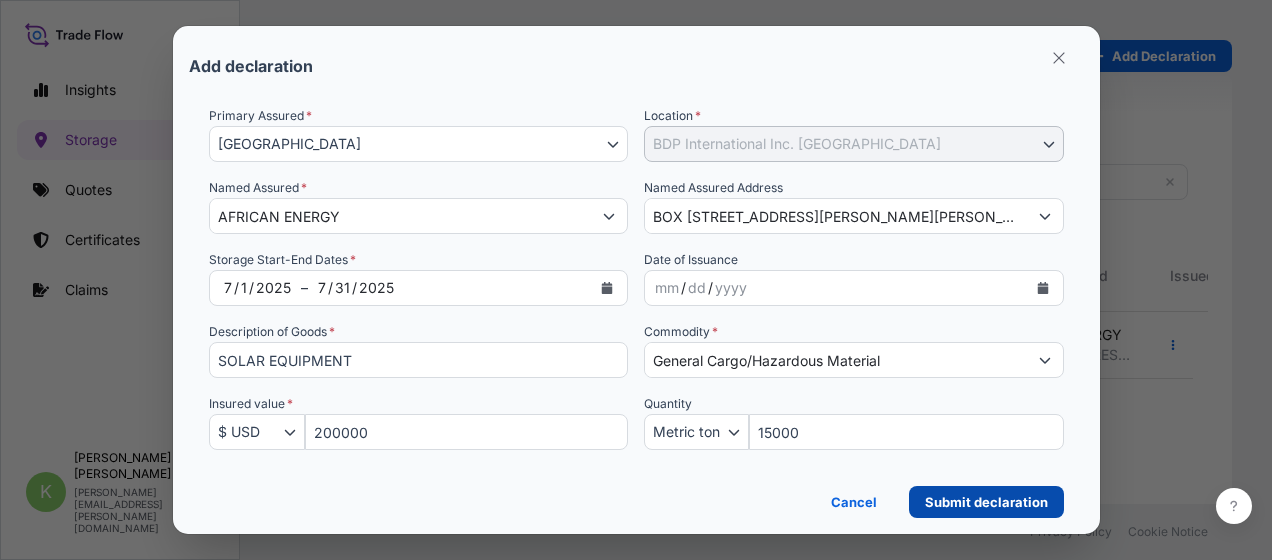 click on "Submit declaration" at bounding box center [986, 502] 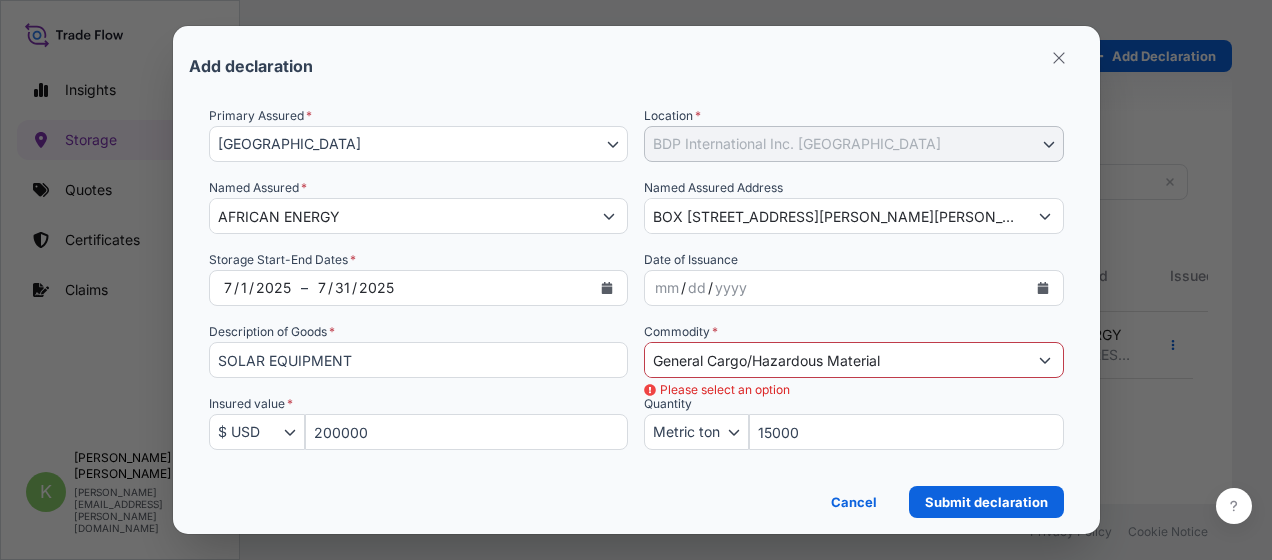 click on "General Cargo/Hazardous Material" at bounding box center (836, 360) 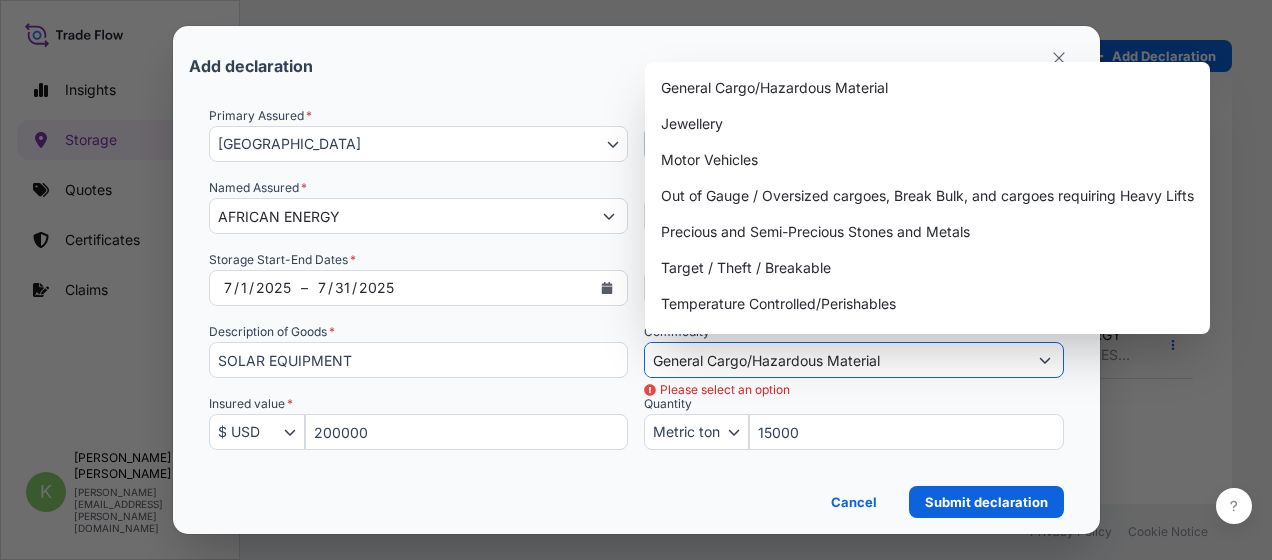 scroll, scrollTop: 0, scrollLeft: 0, axis: both 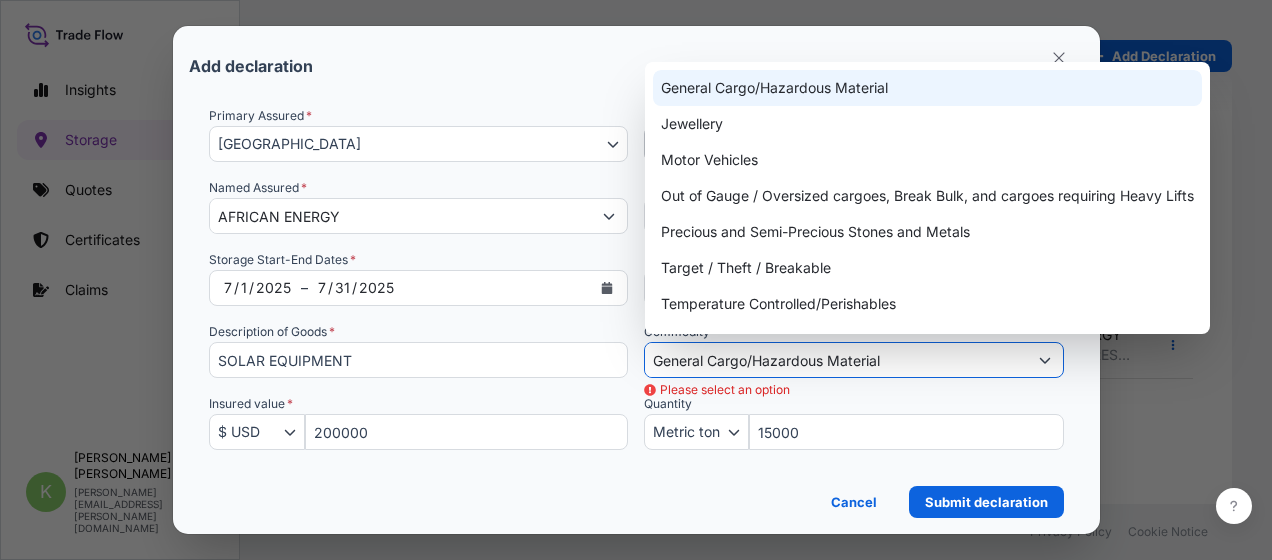 click on "General Cargo/Hazardous Material" at bounding box center (927, 88) 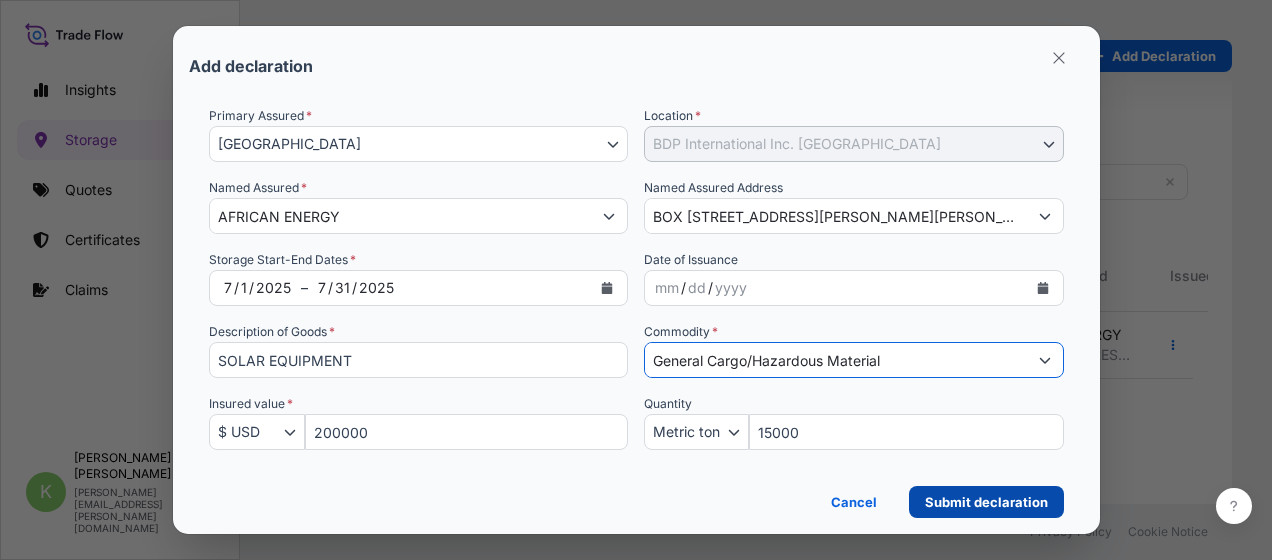 click on "Submit declaration" at bounding box center [986, 502] 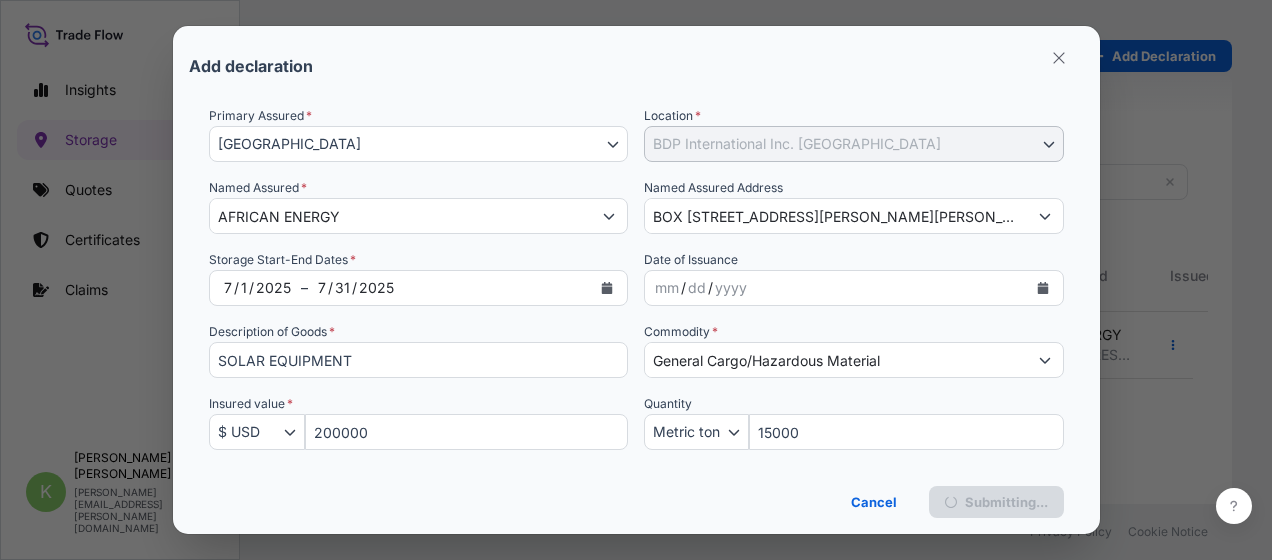 type on "BOX [STREET_ADDRESS][PERSON_NAME][PERSON_NAME]" 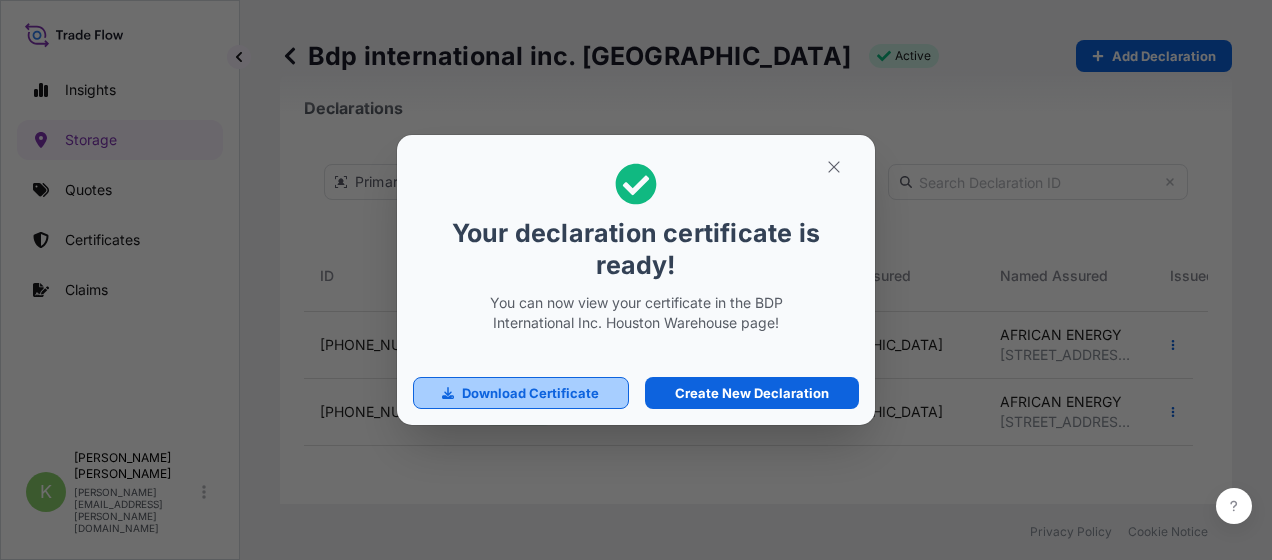 click on "Download Certificate" at bounding box center (530, 393) 